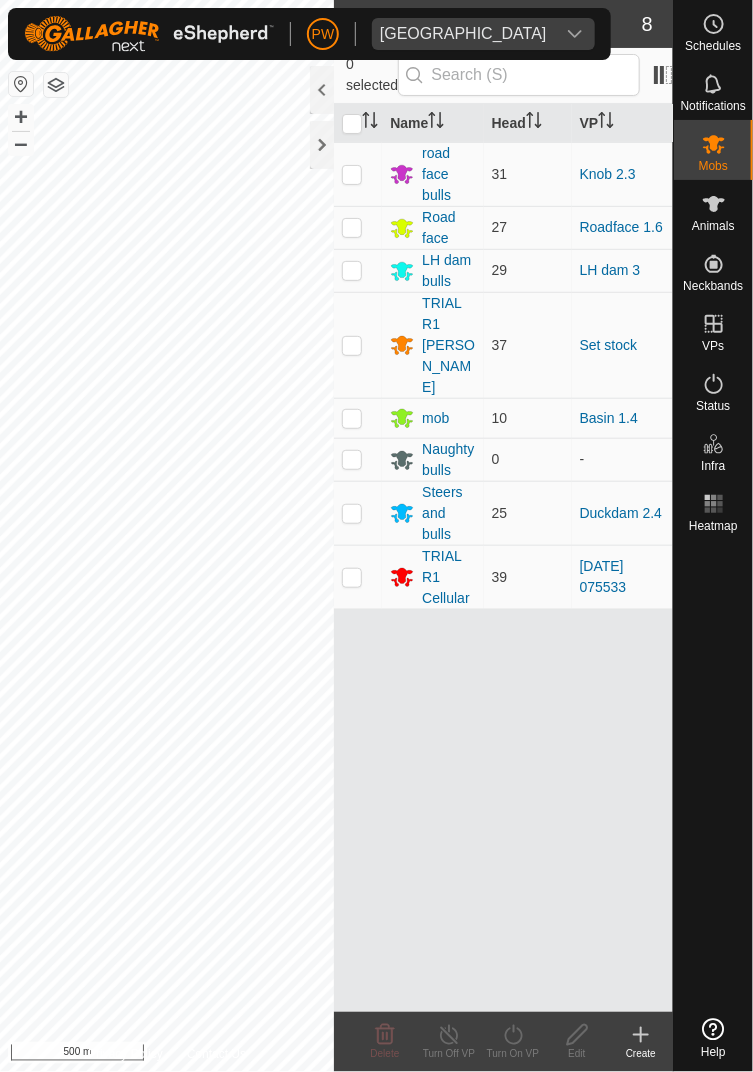 scroll, scrollTop: 0, scrollLeft: 0, axis: both 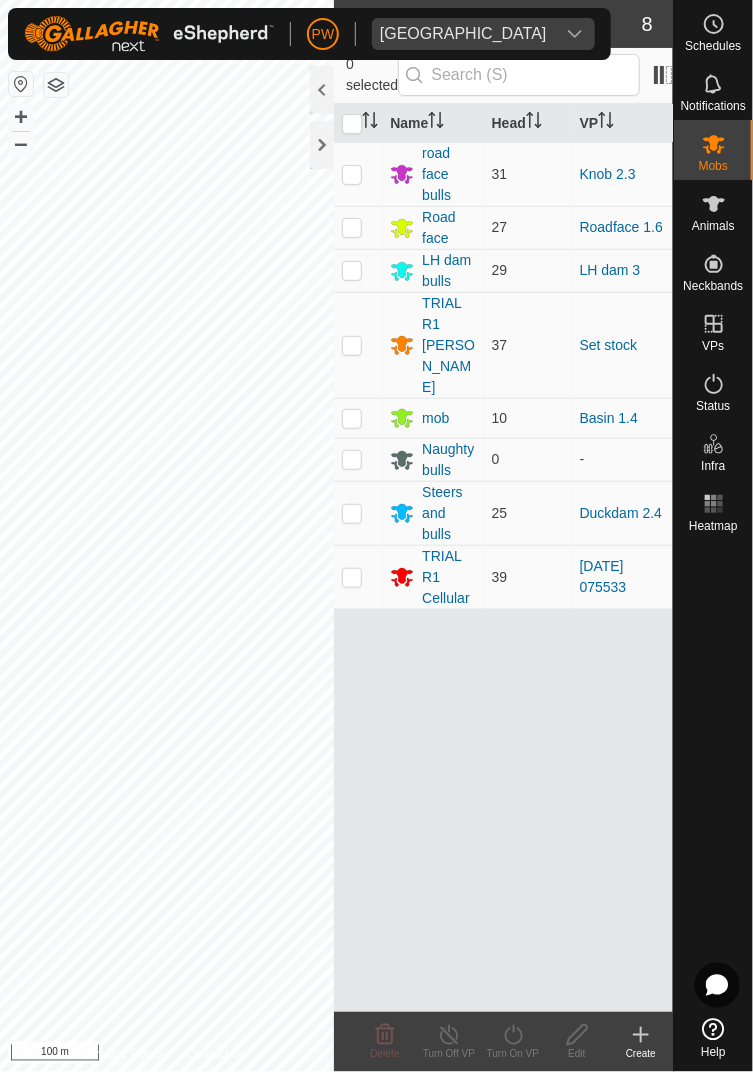 click at bounding box center [714, 324] 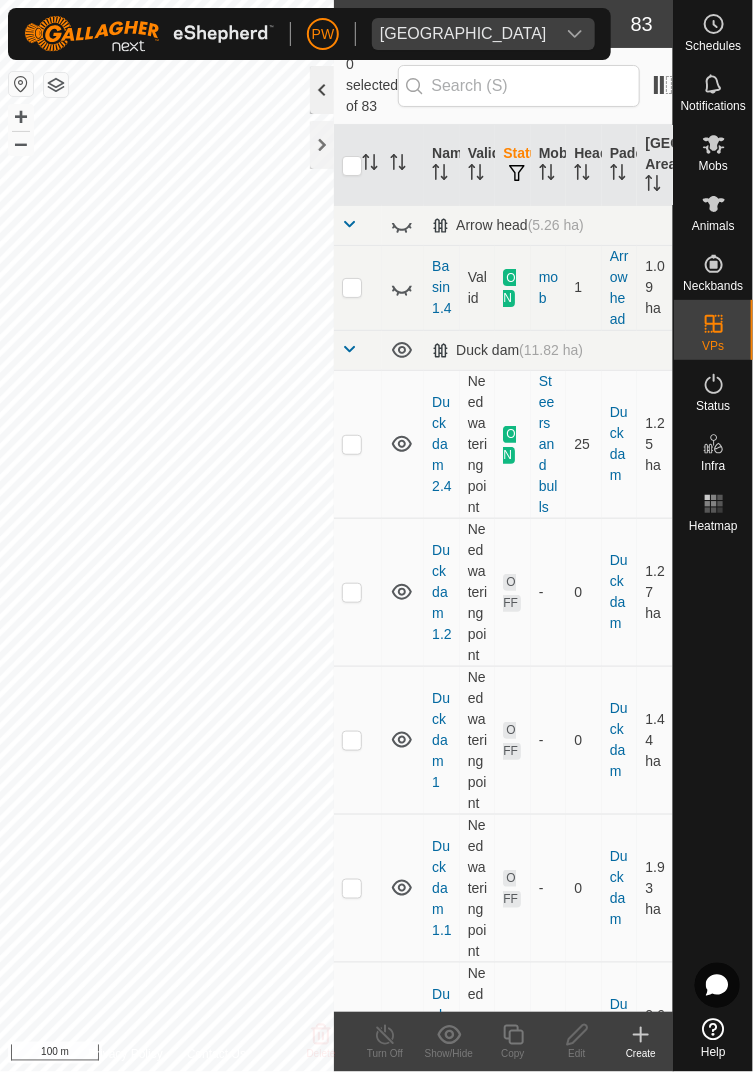 click 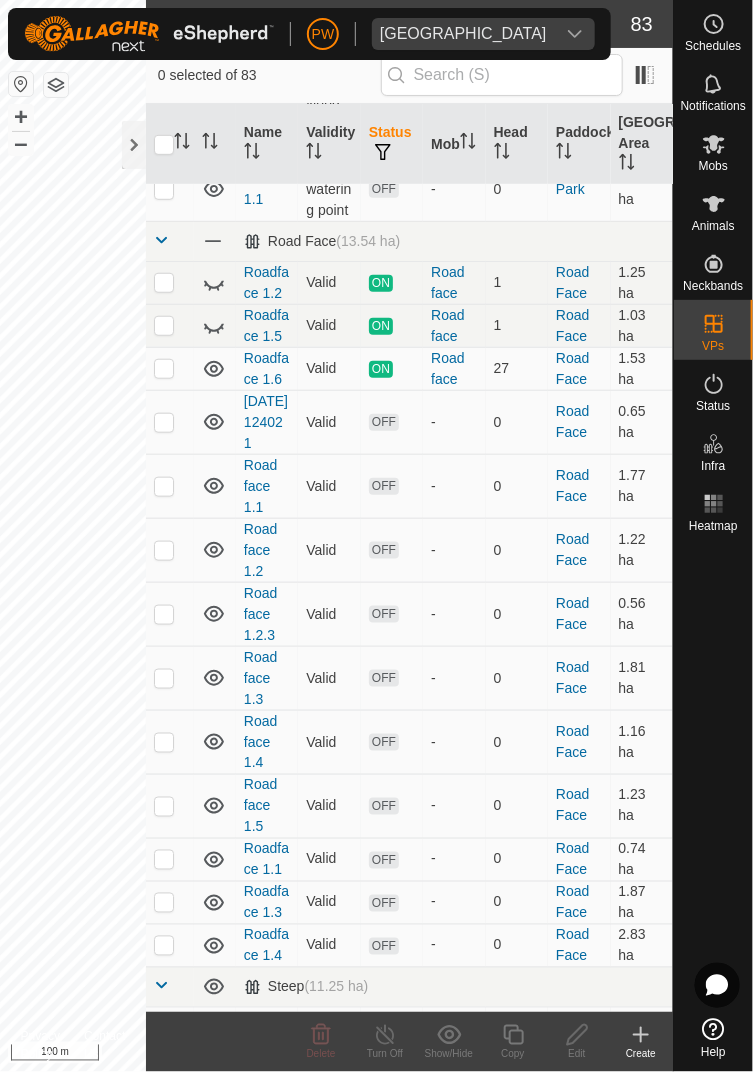 scroll, scrollTop: 3913, scrollLeft: 0, axis: vertical 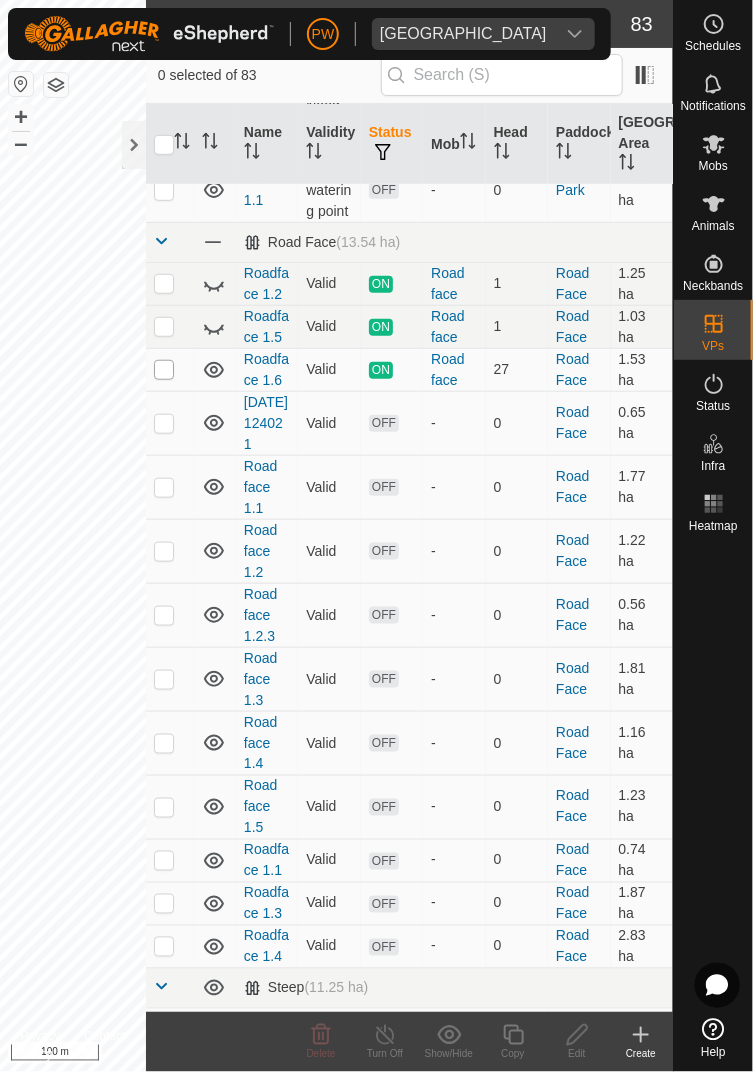 click at bounding box center (164, 370) 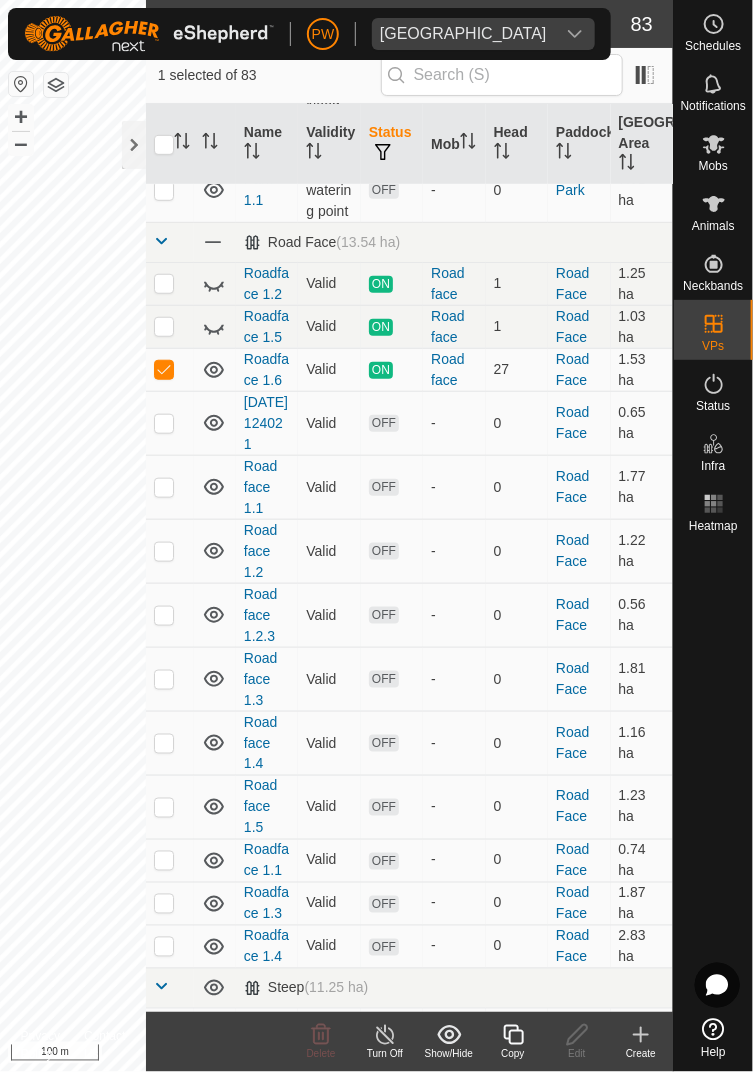 click 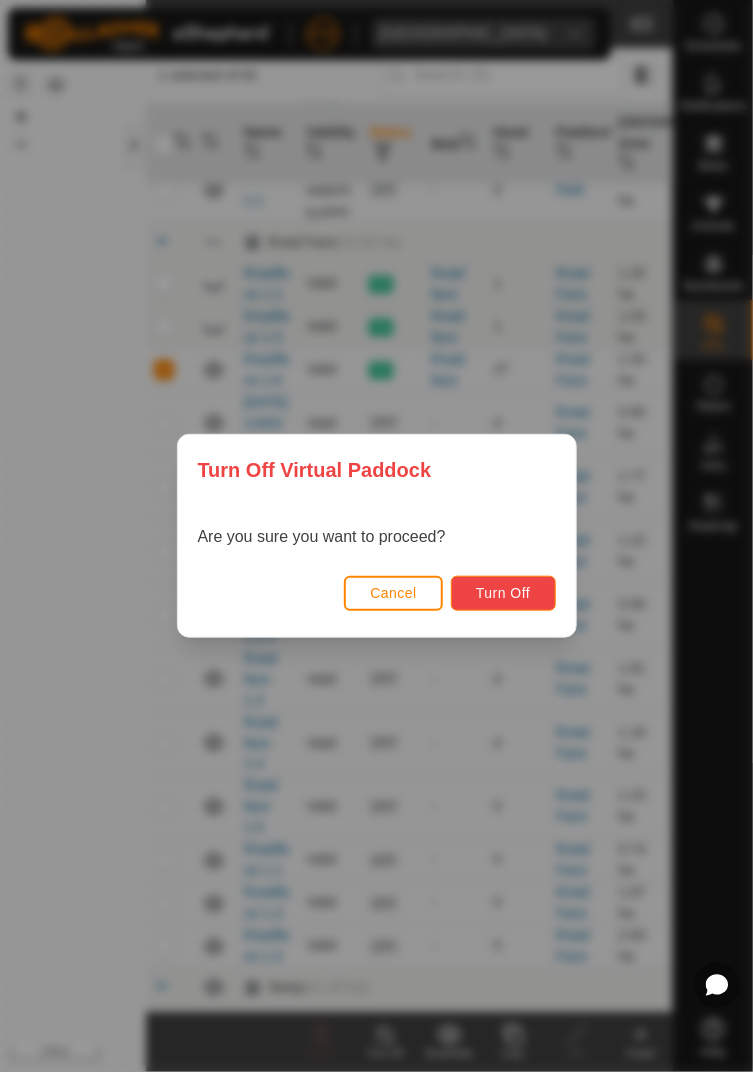 click on "Turn Off" at bounding box center (503, 593) 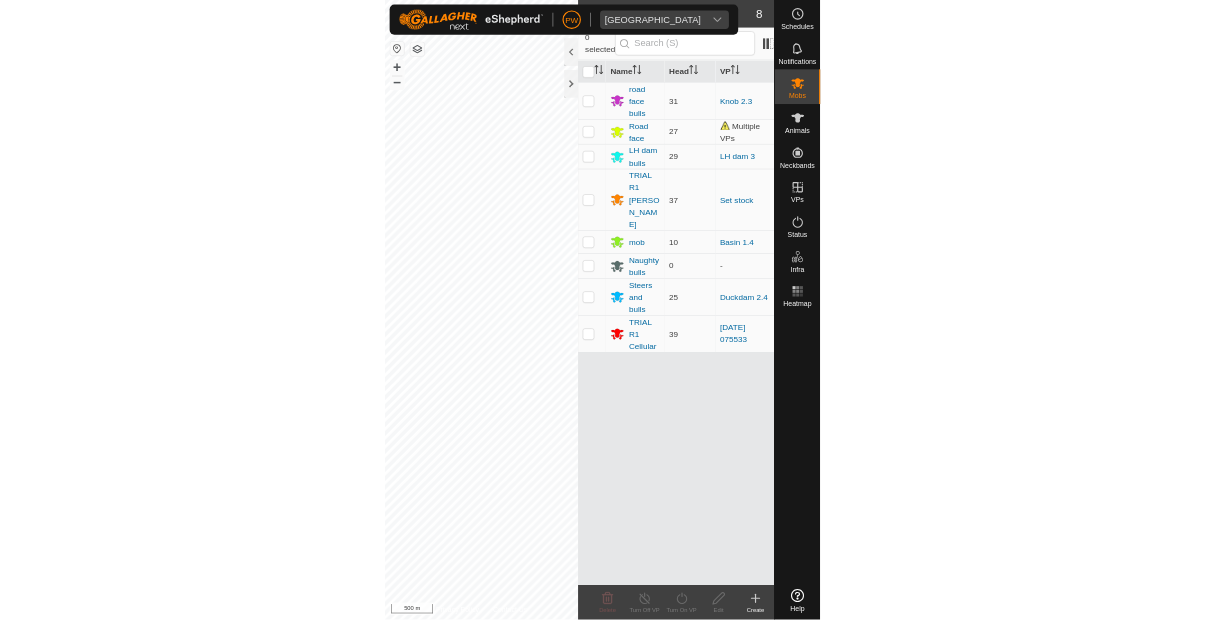 scroll, scrollTop: 0, scrollLeft: 0, axis: both 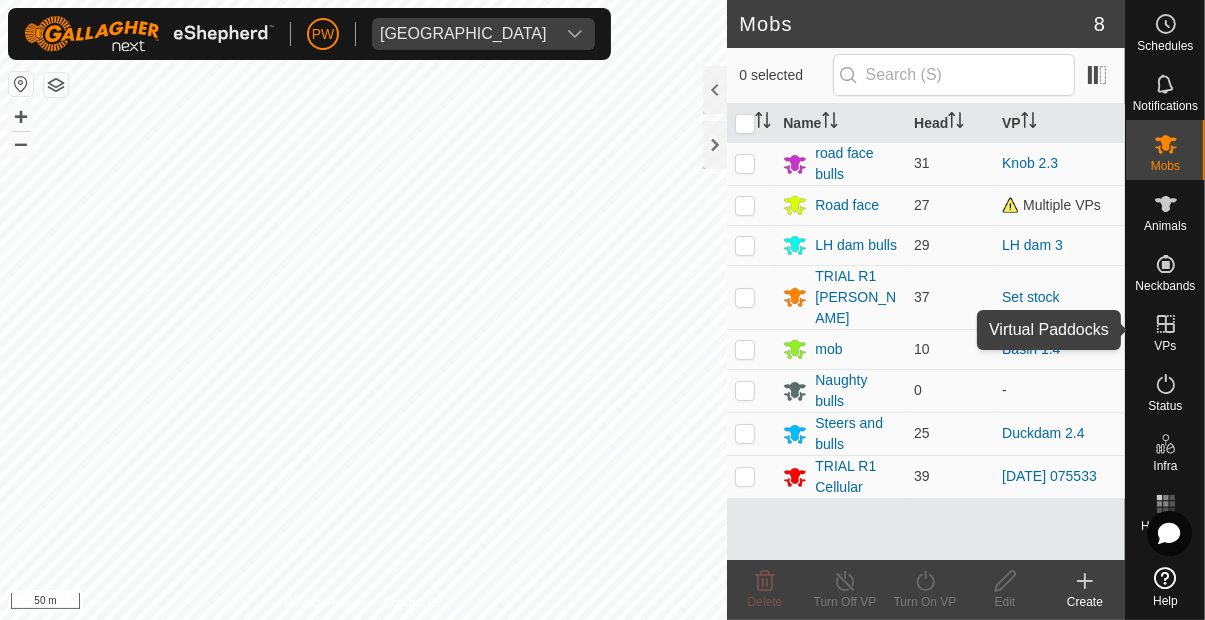 click 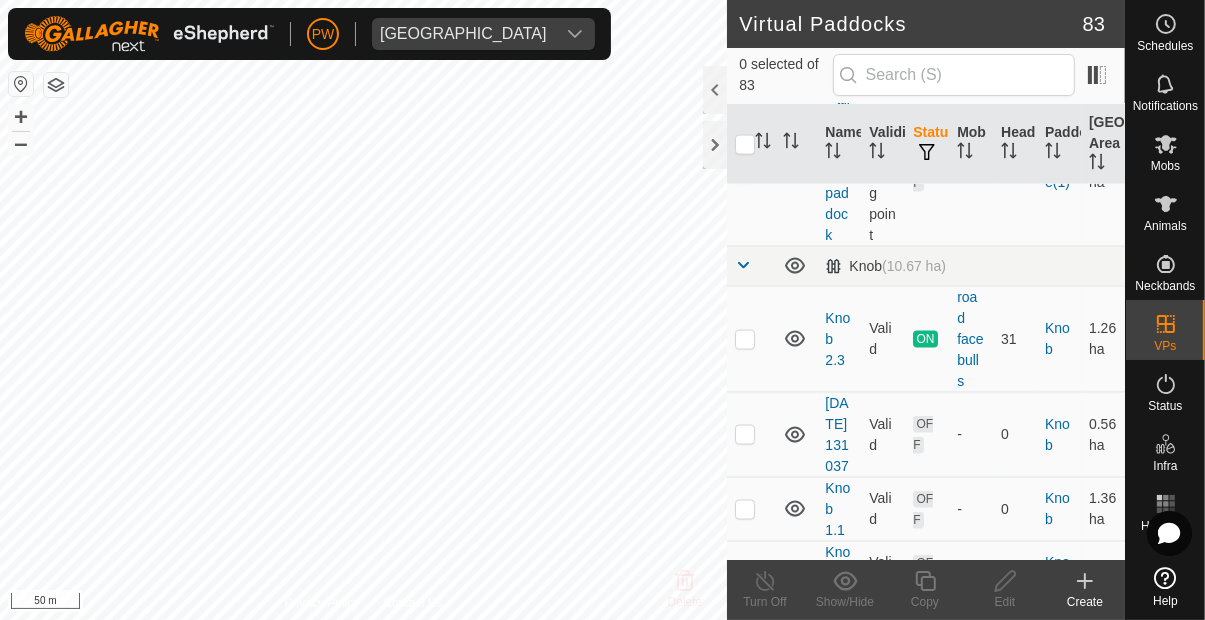 scroll, scrollTop: 2807, scrollLeft: 0, axis: vertical 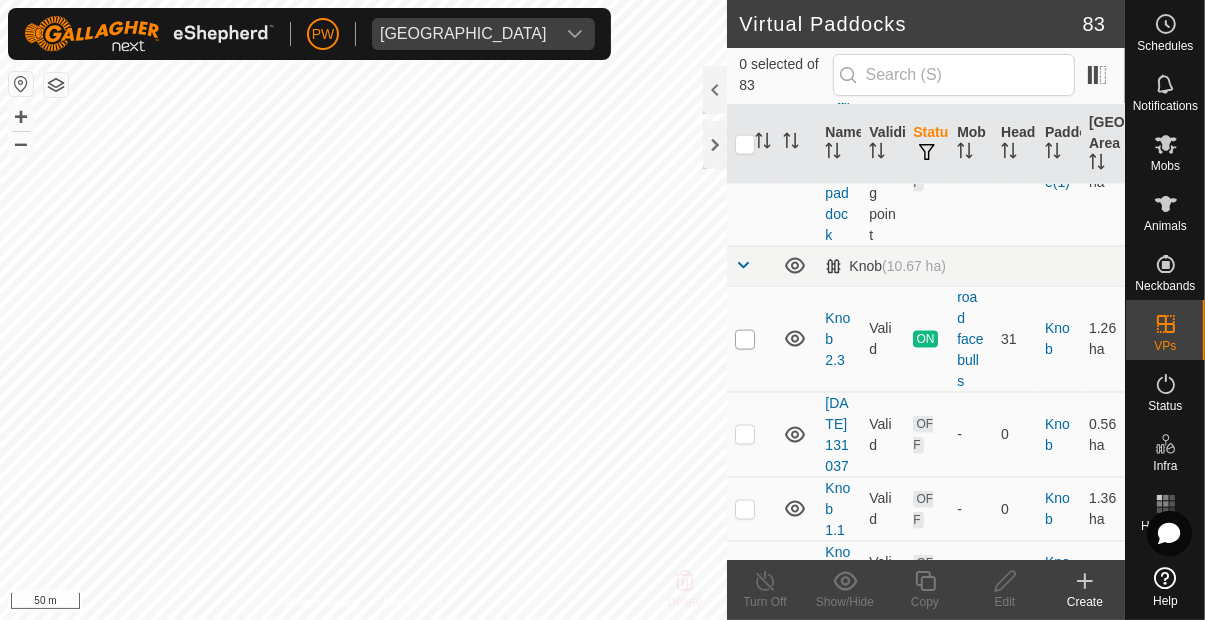 click at bounding box center [745, 340] 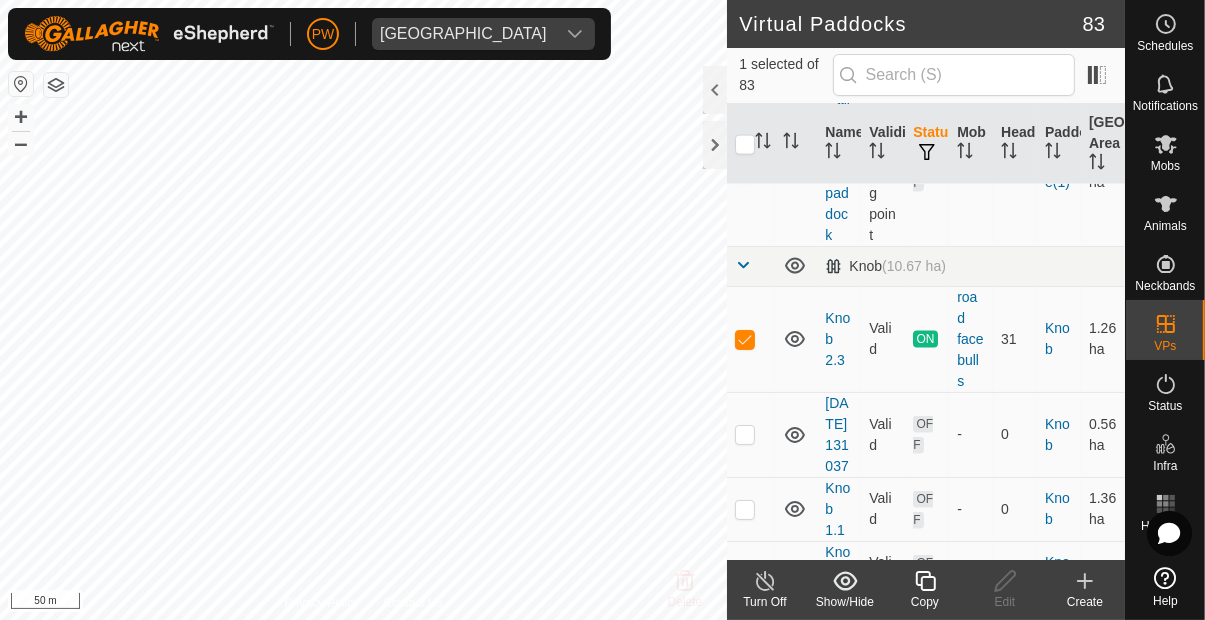 click 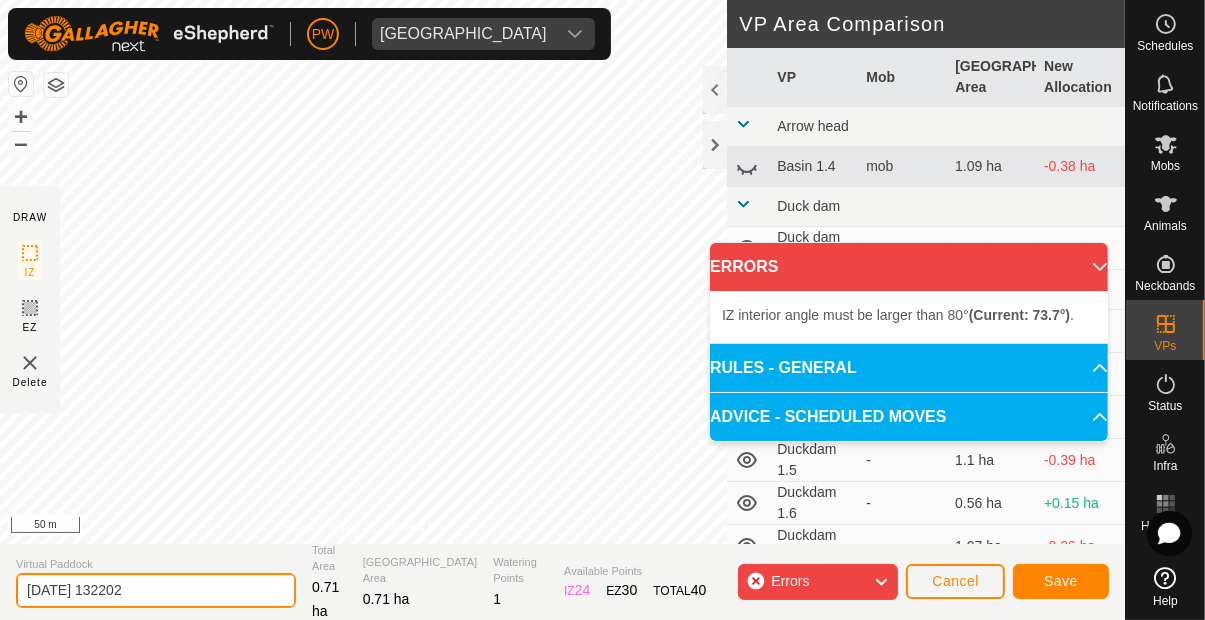 click on "2025-07-14 132202" 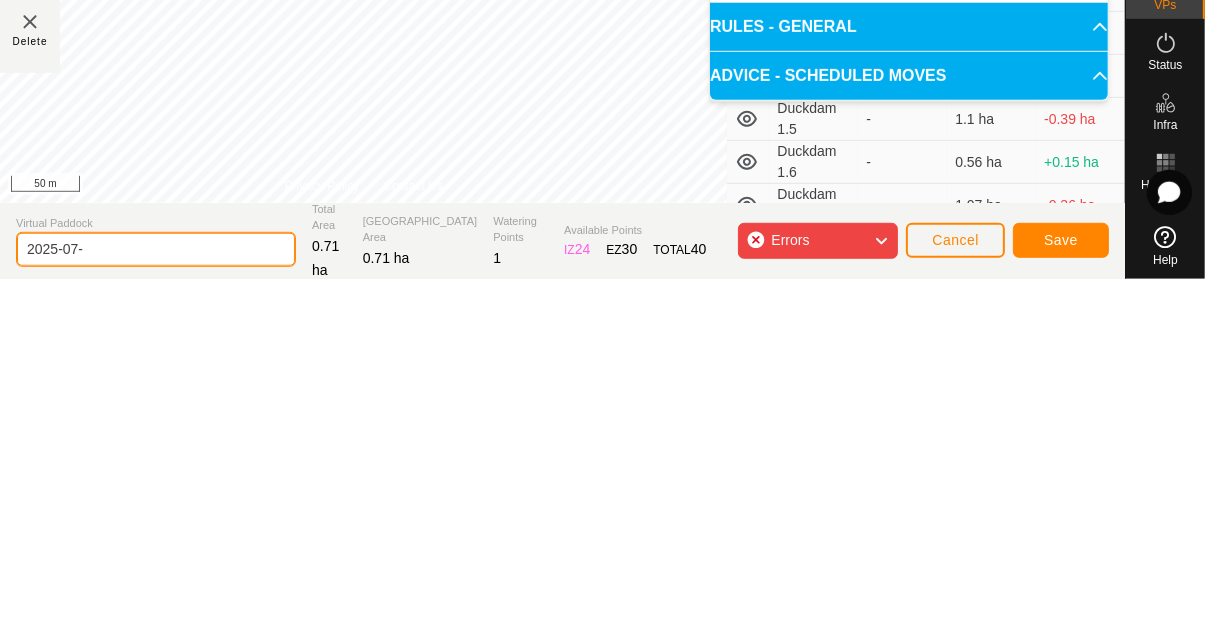 type on "2025-07" 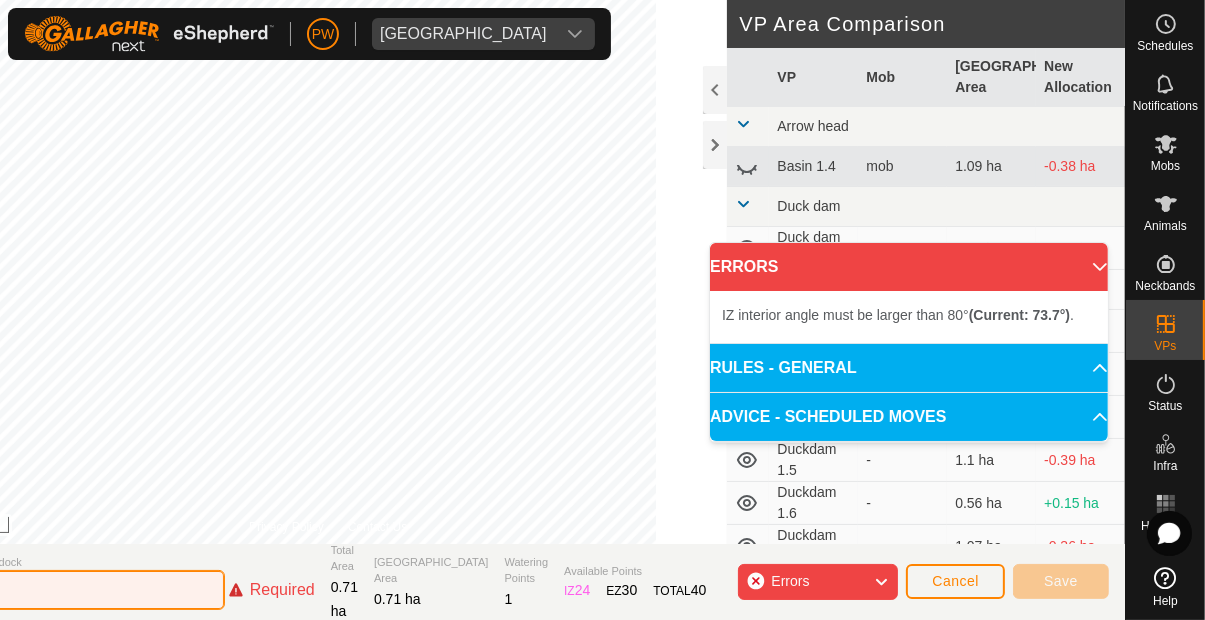click 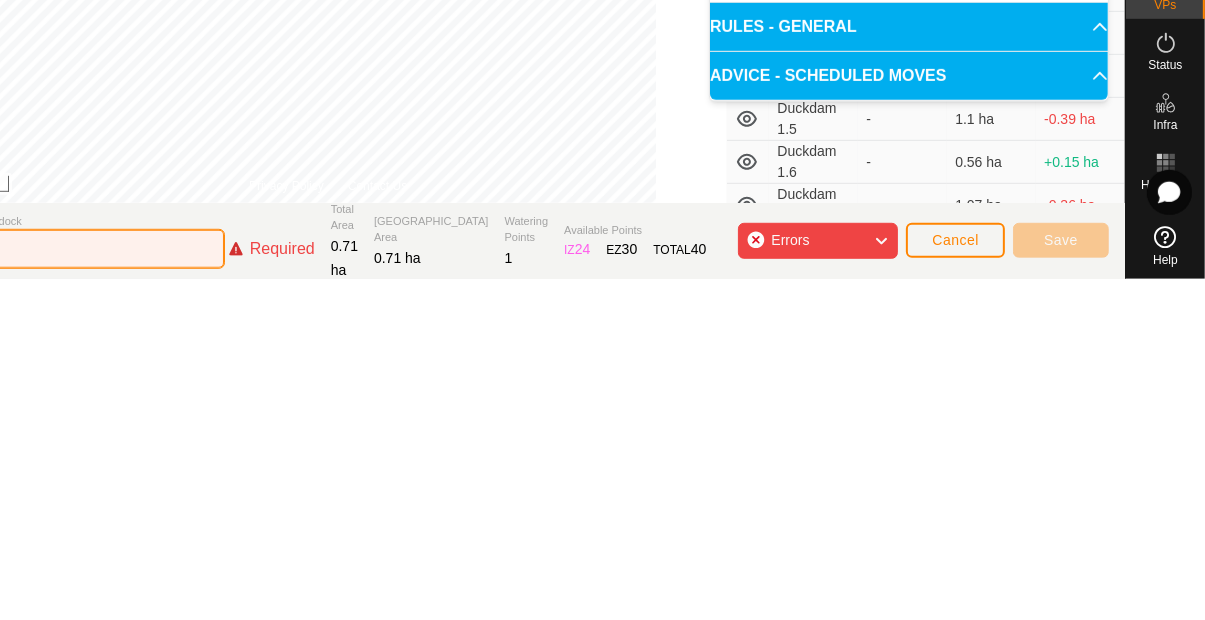 type on "K" 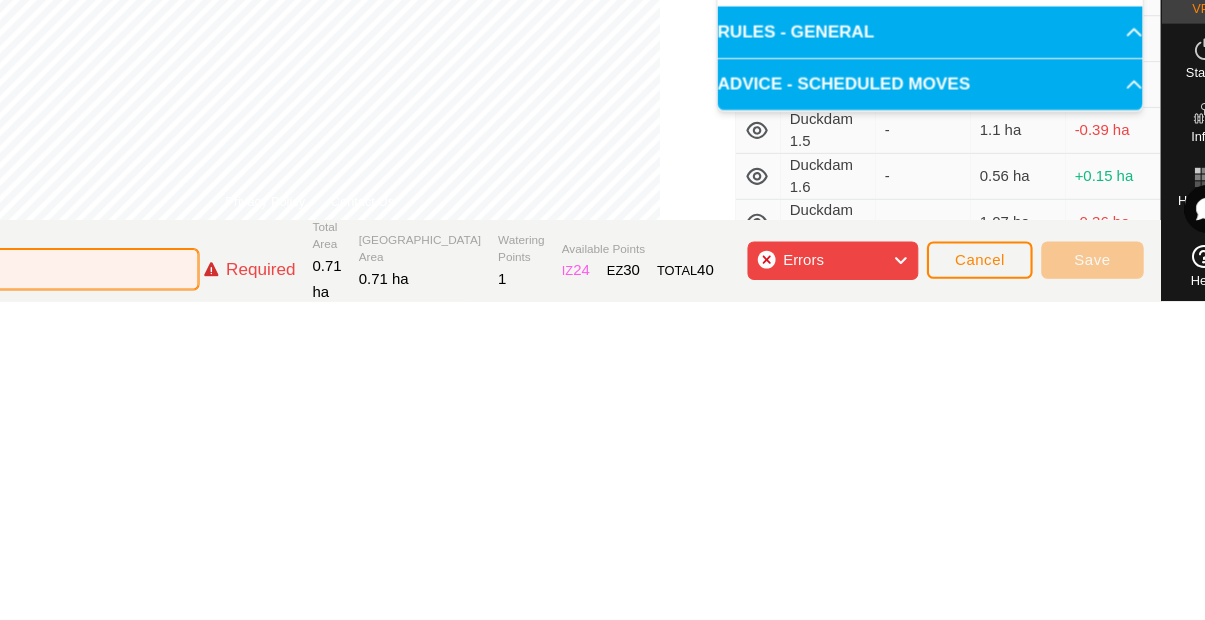 click 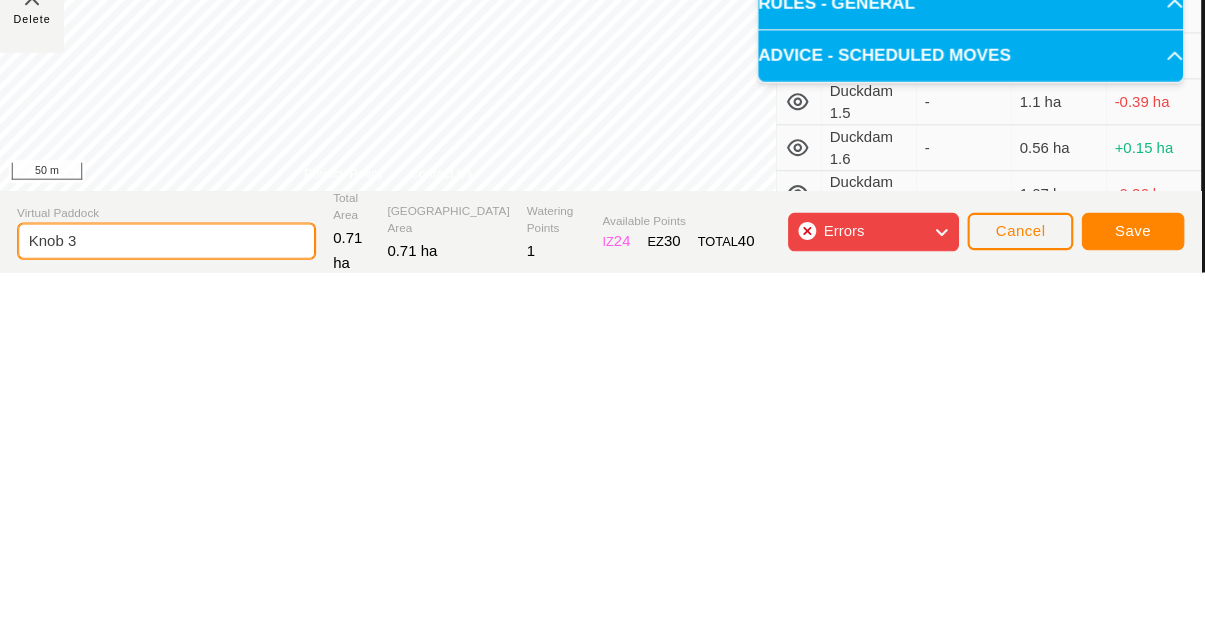 type on "Knob 3" 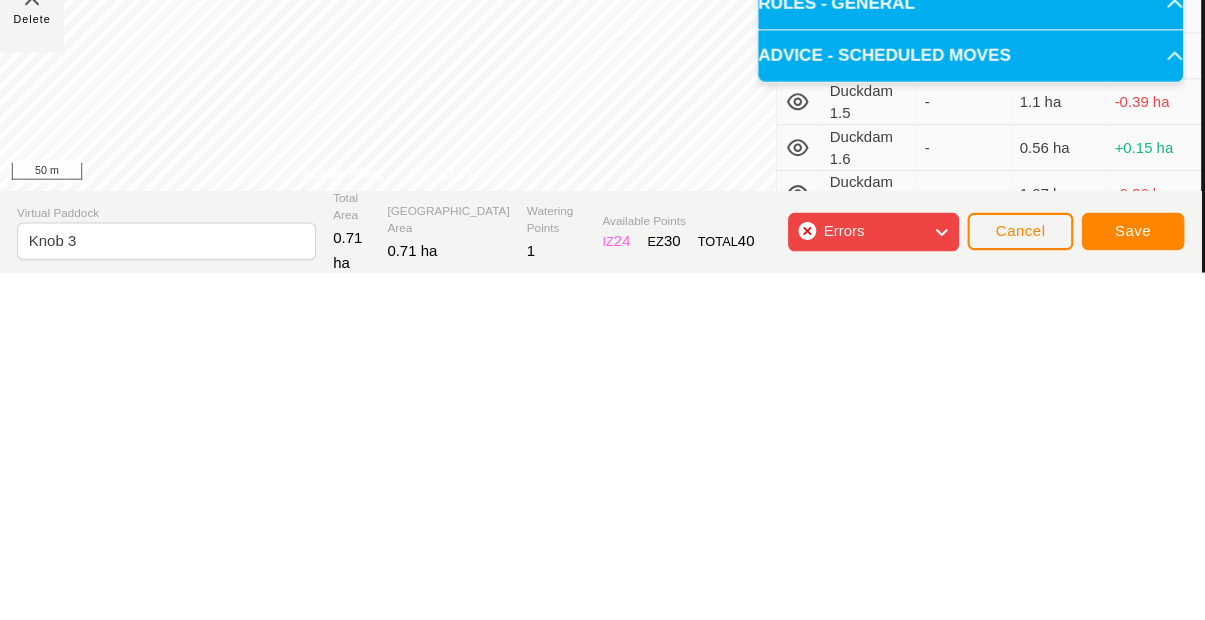 click 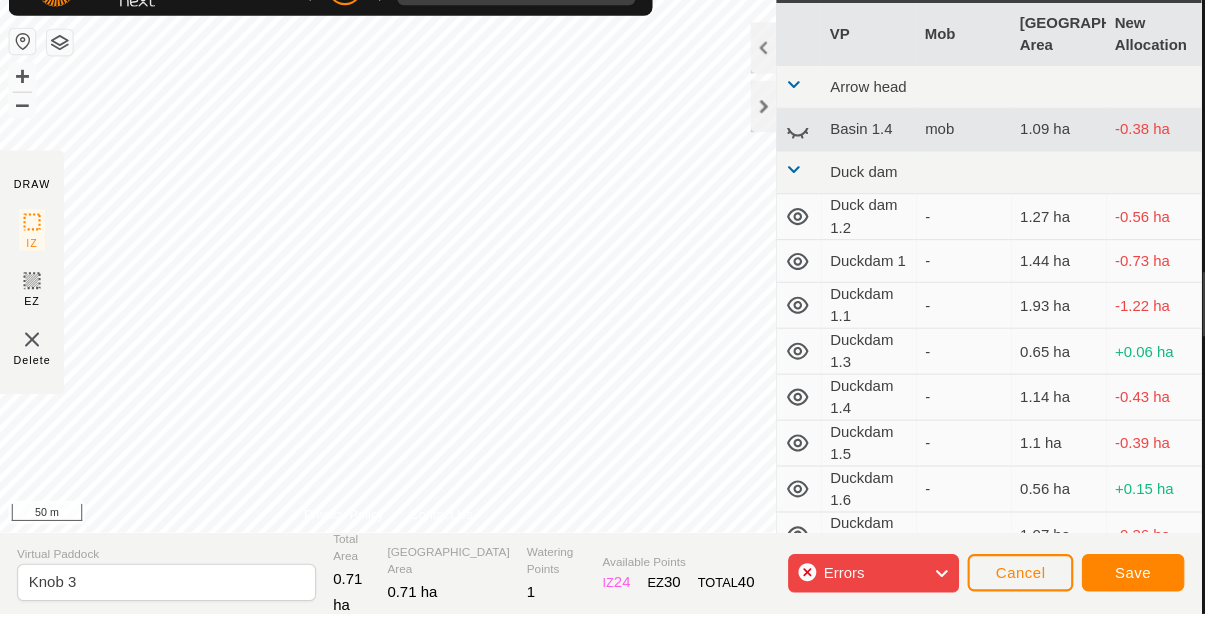 click 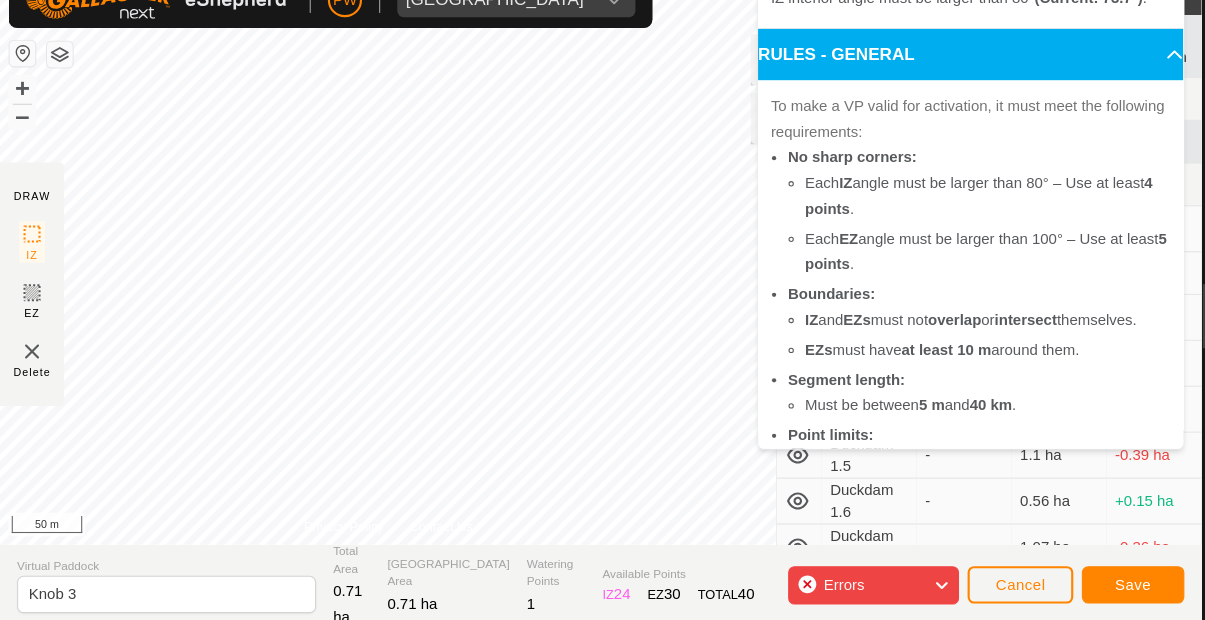 scroll, scrollTop: 0, scrollLeft: 0, axis: both 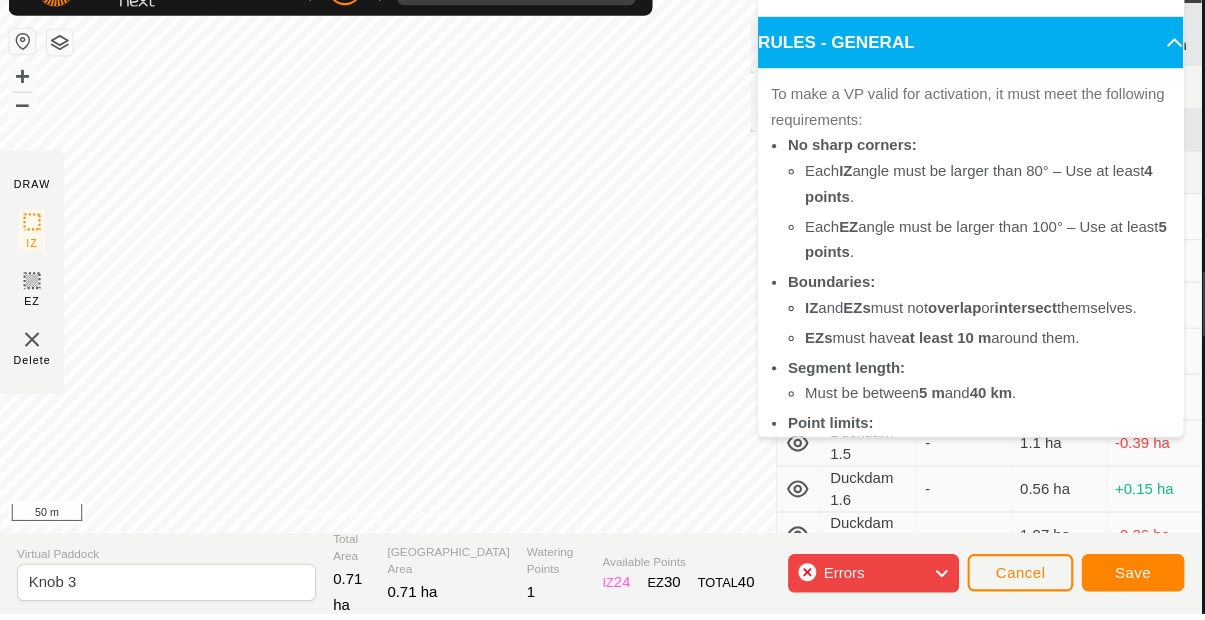 click 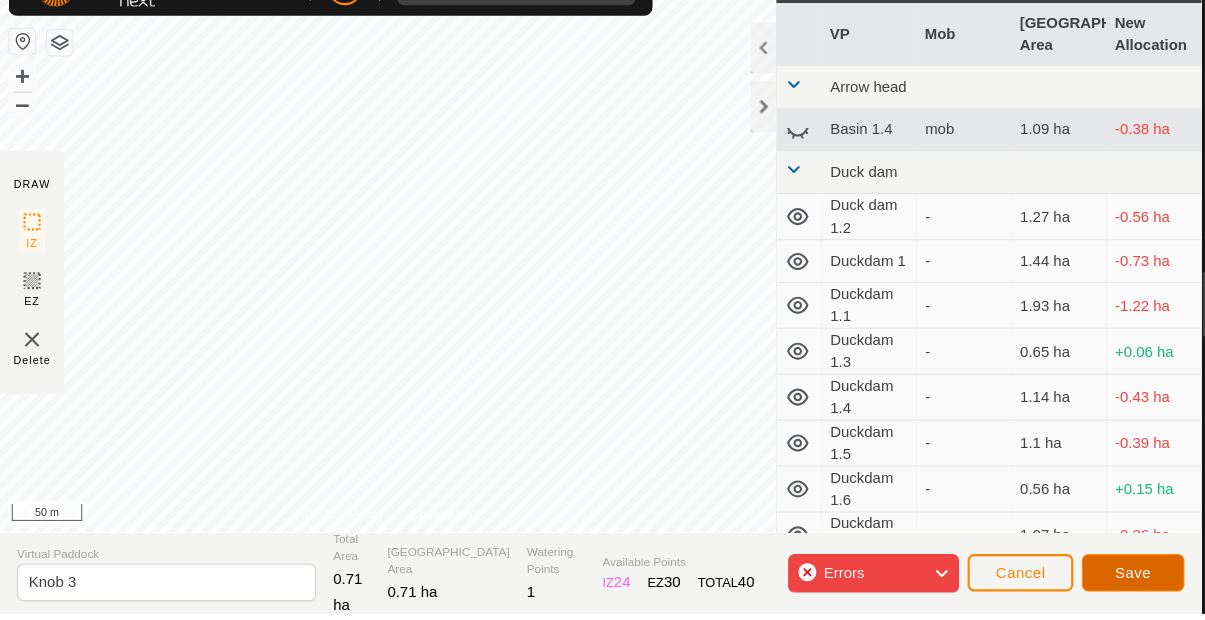 click on "Save" 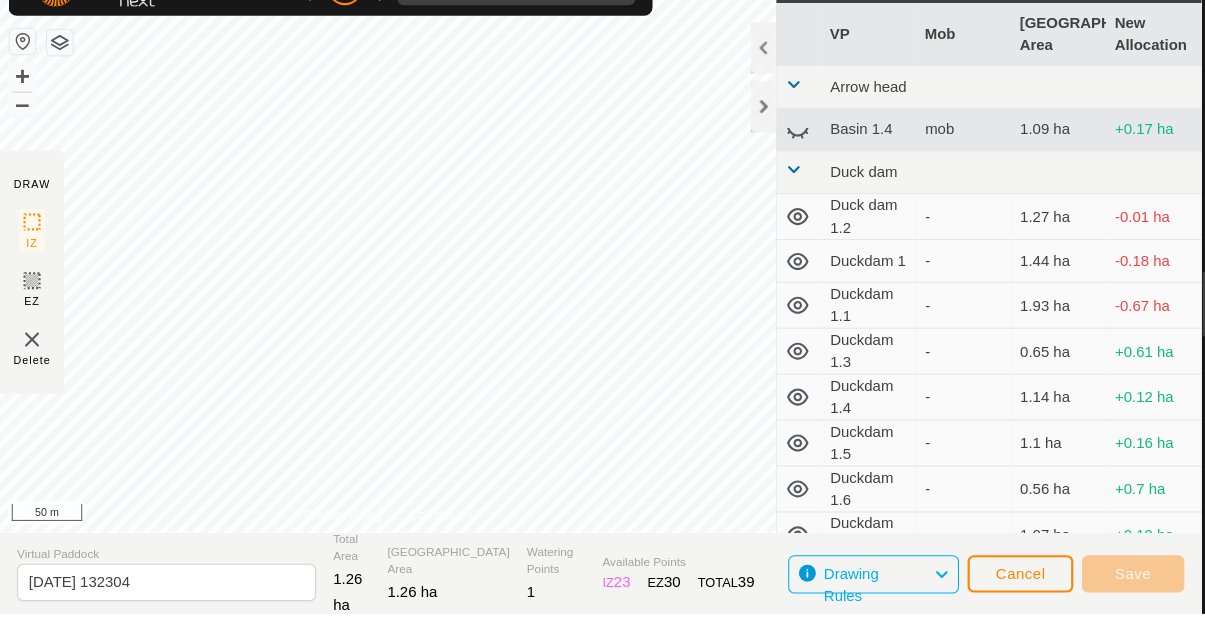 type on "2025-07-14 132306" 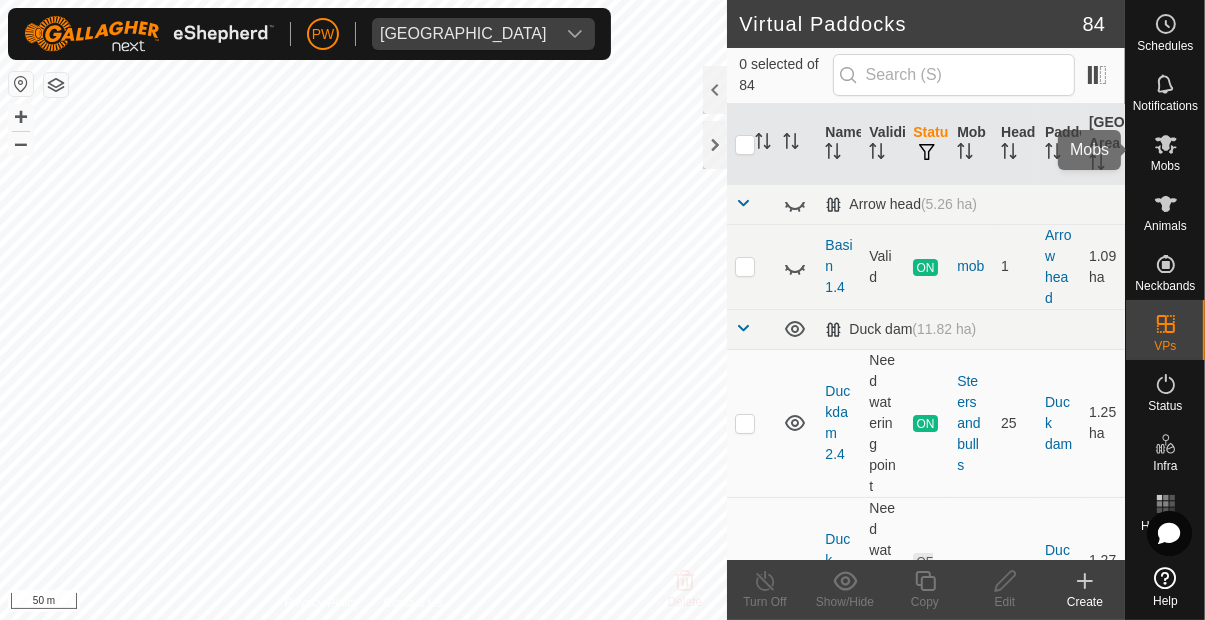 click 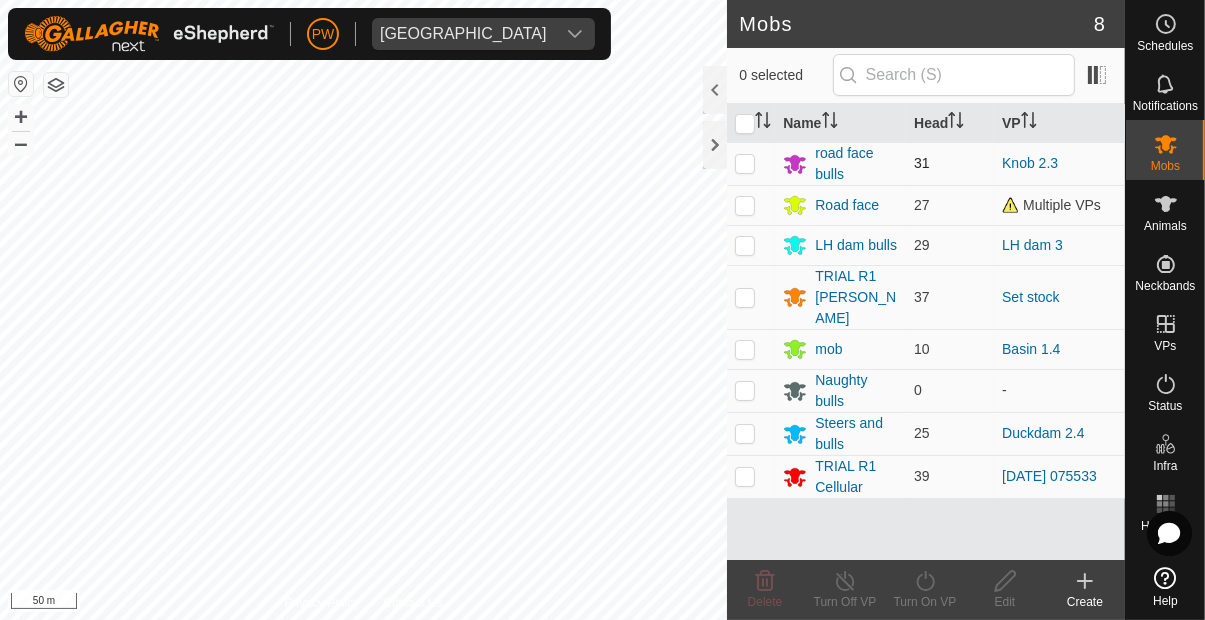 click at bounding box center (745, 163) 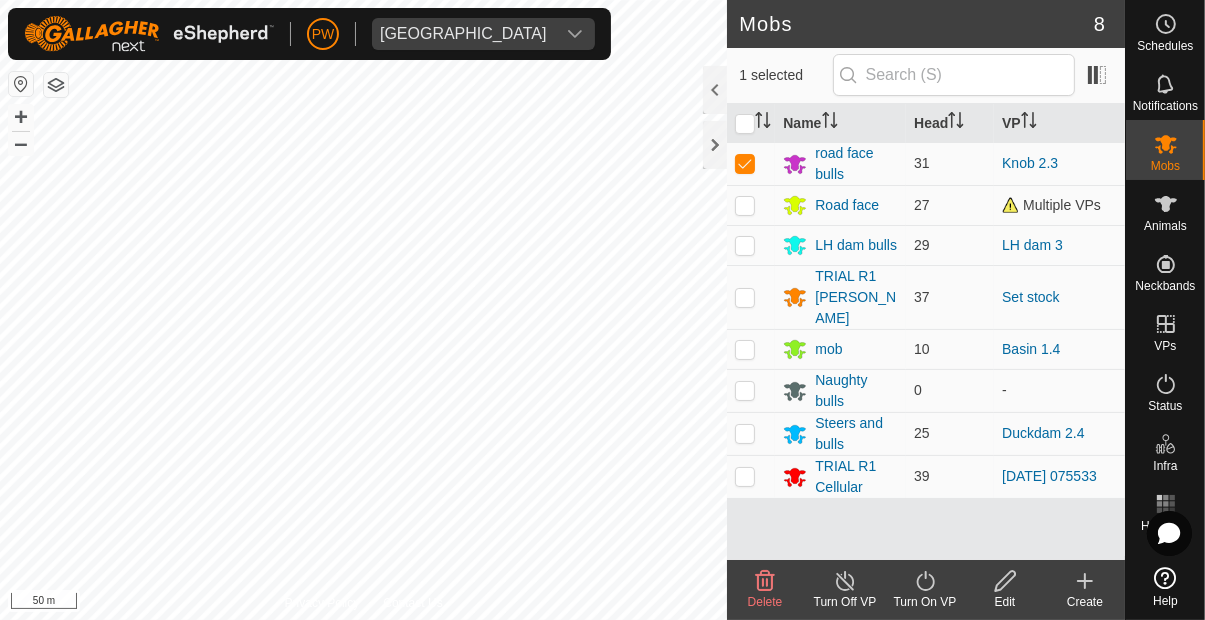 click 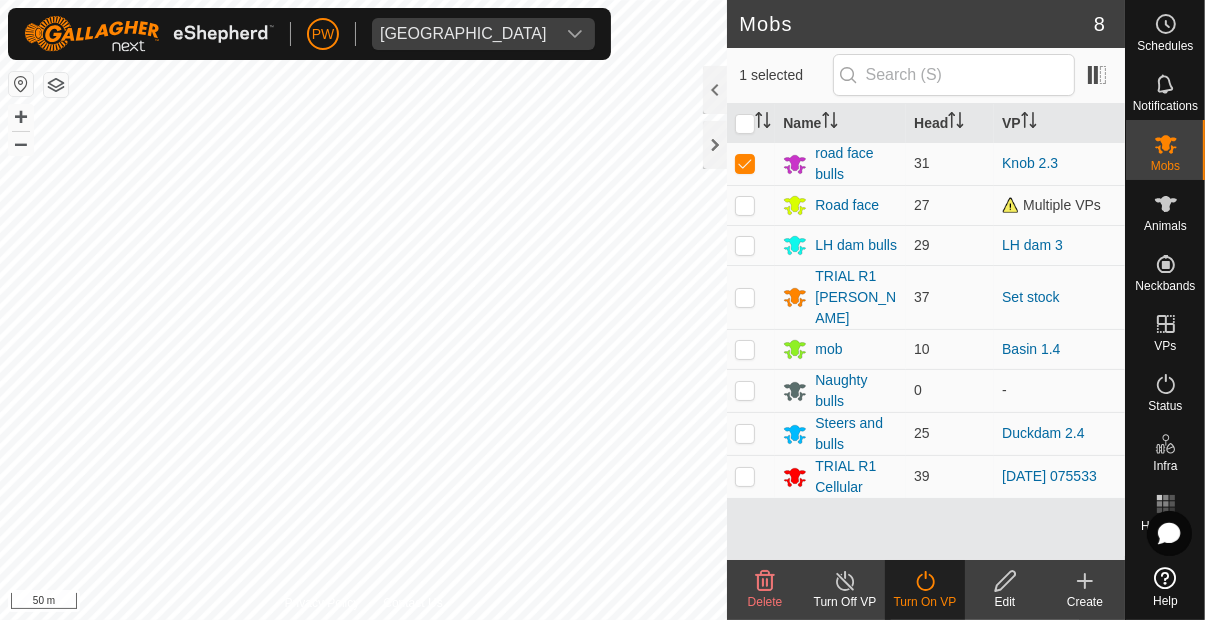 click on "Now" at bounding box center (985, 683) 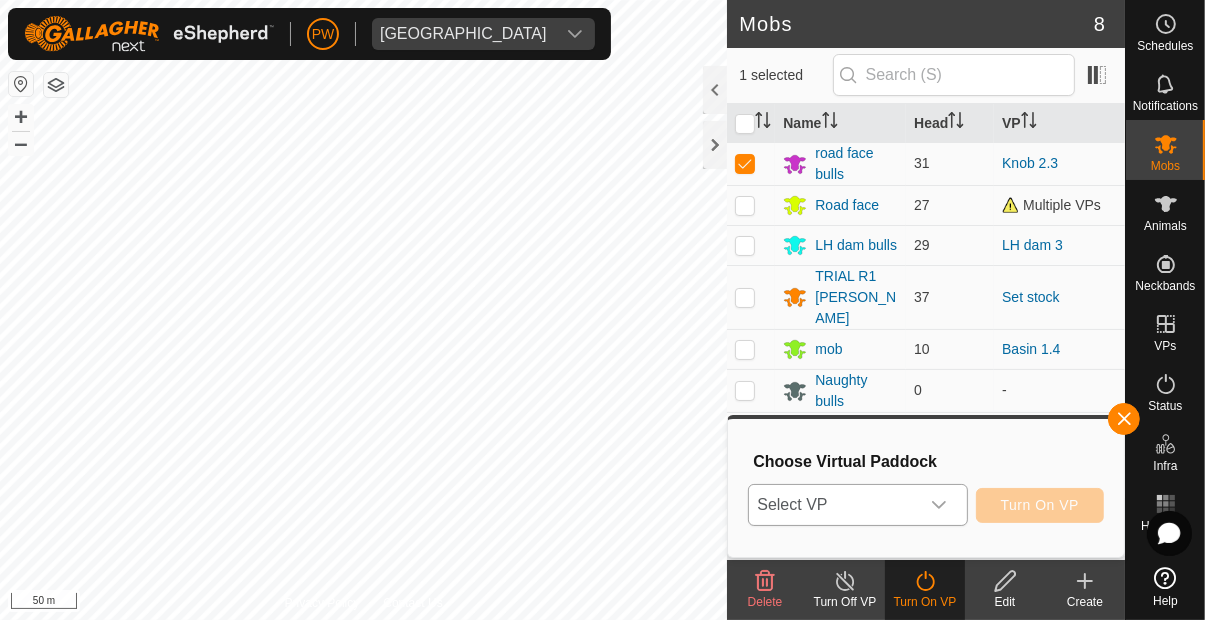 click 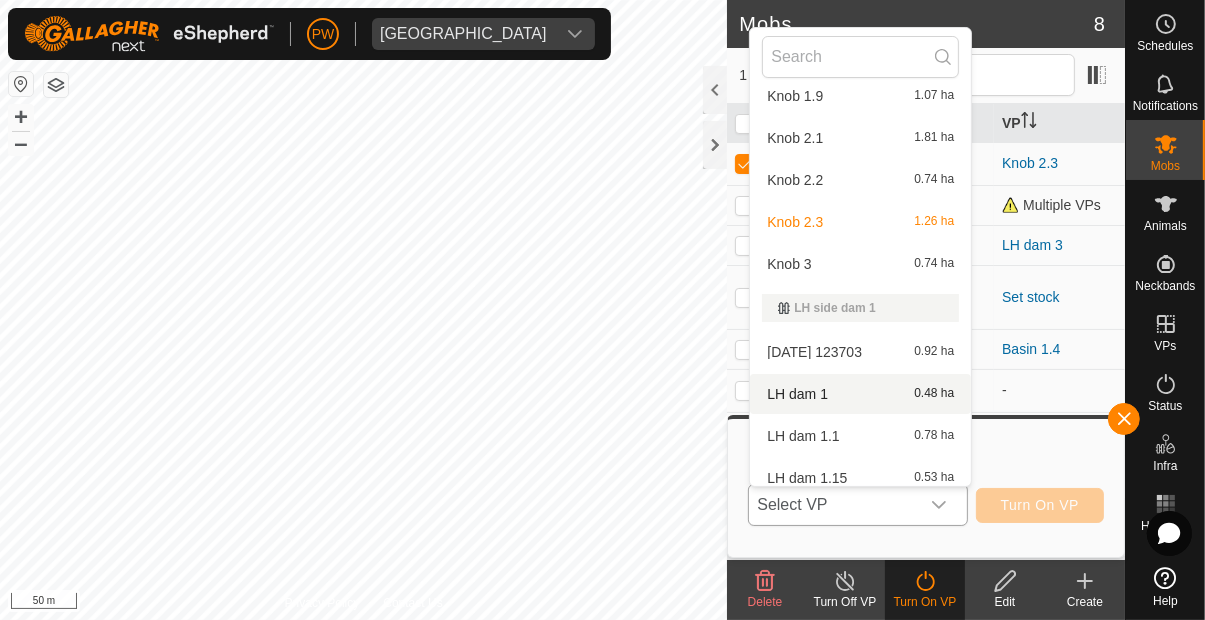 scroll, scrollTop: 1367, scrollLeft: 0, axis: vertical 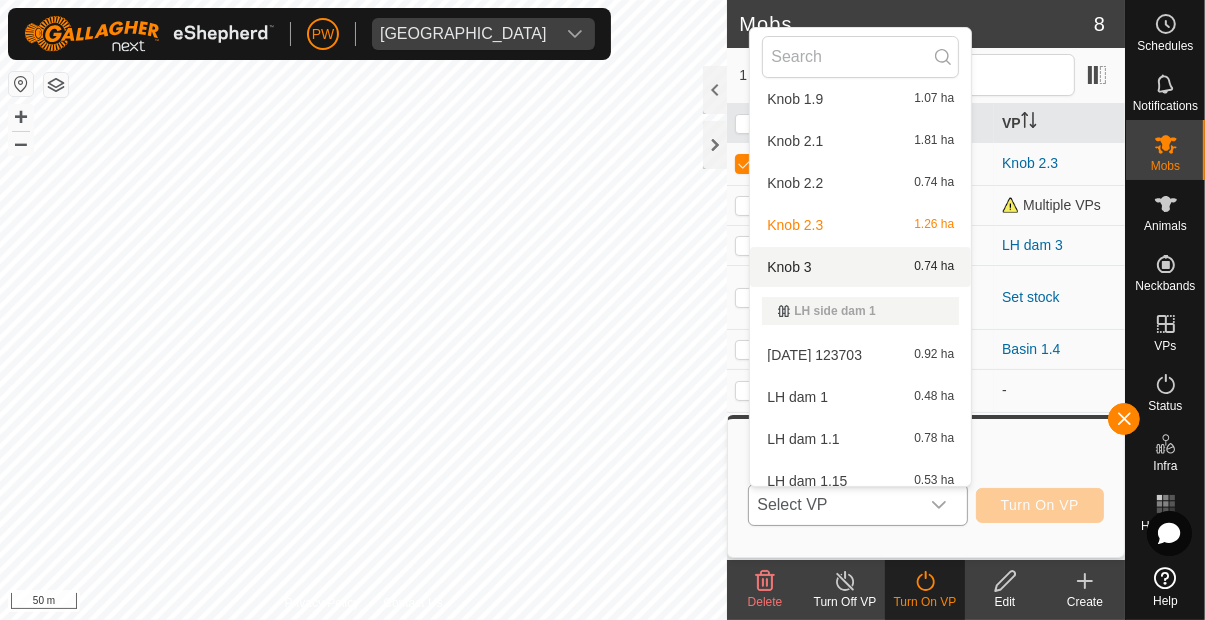 click on "Knob 3  0.74 ha" at bounding box center [860, 267] 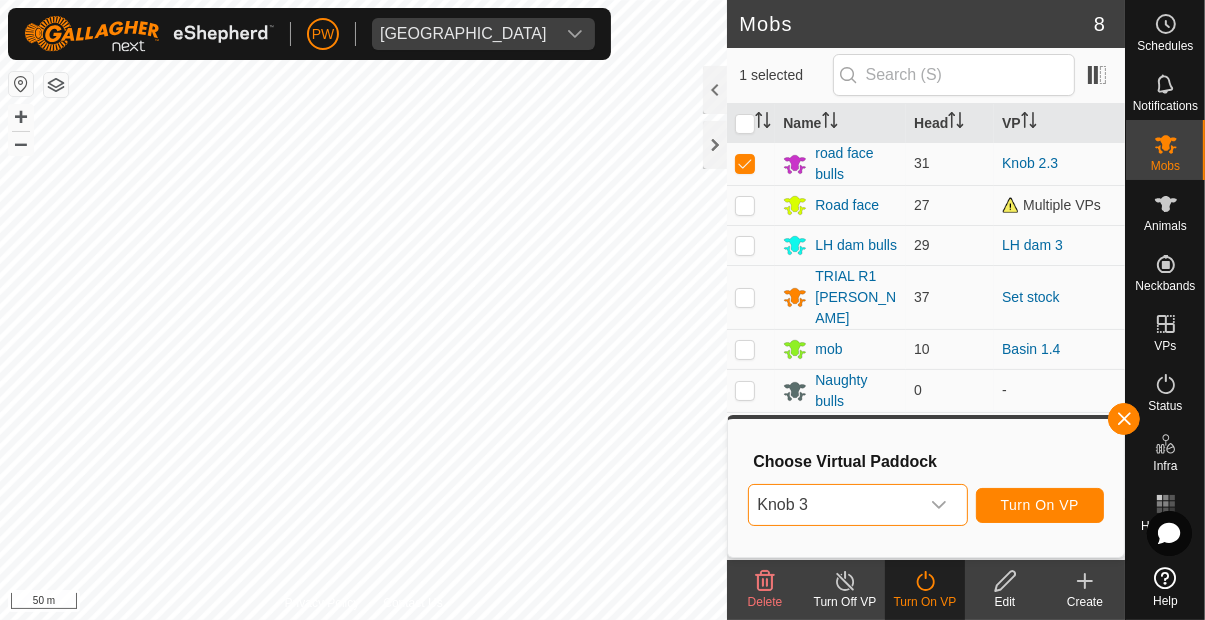 click on "Turn On VP" at bounding box center (1040, 505) 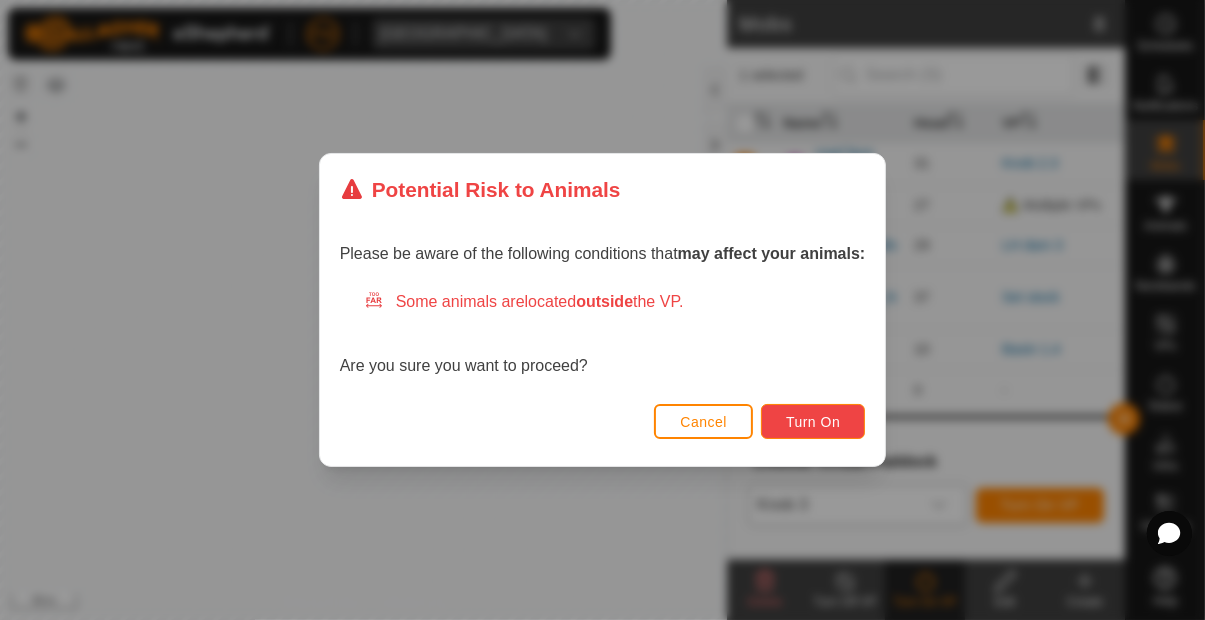 click on "Turn On" at bounding box center [813, 422] 